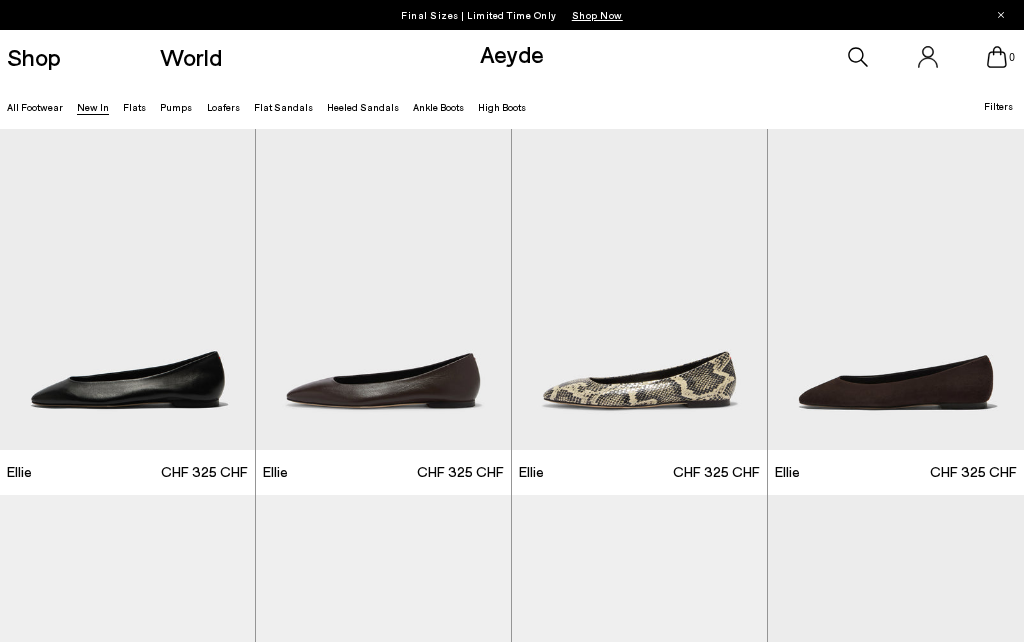 scroll, scrollTop: 0, scrollLeft: 0, axis: both 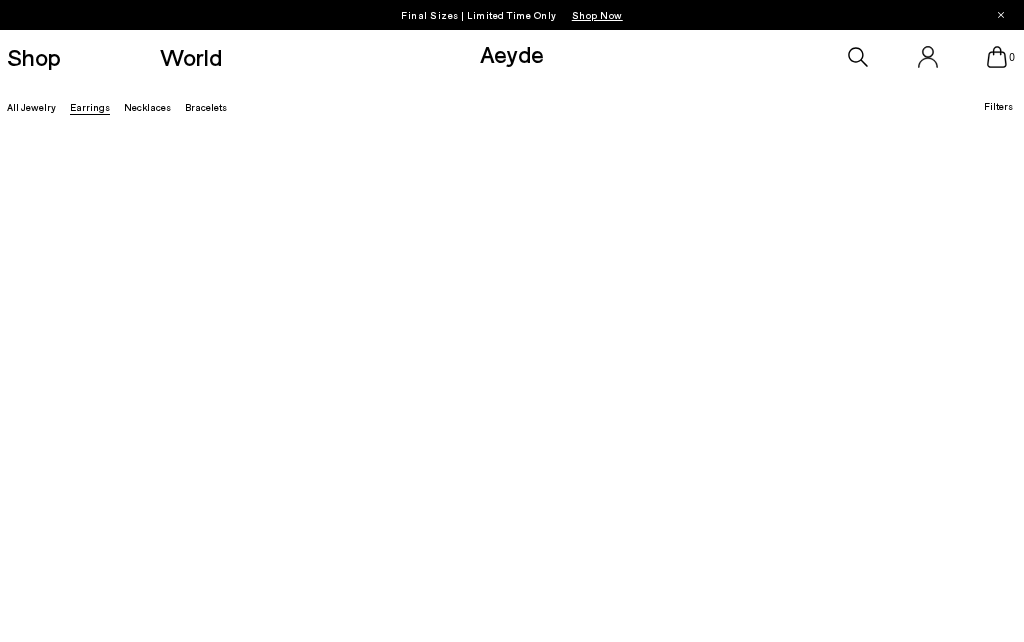 type 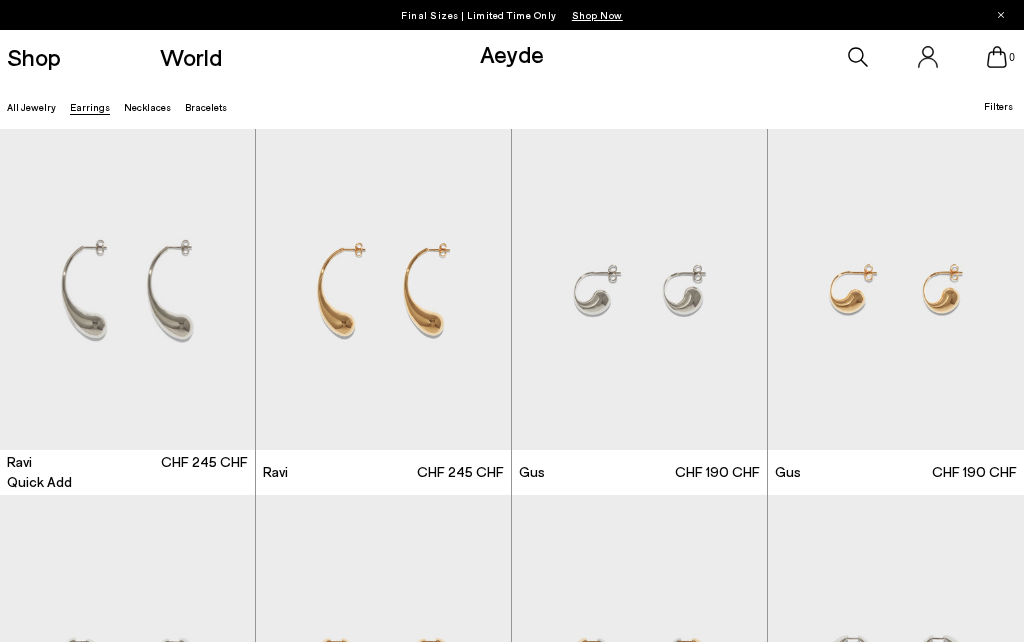 scroll, scrollTop: 220, scrollLeft: 0, axis: vertical 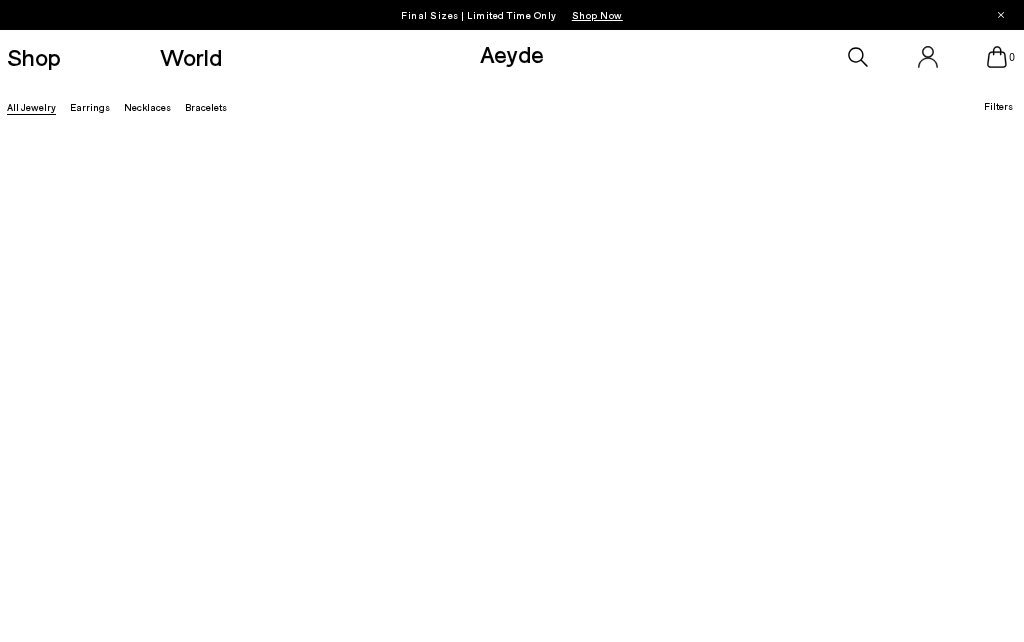 type 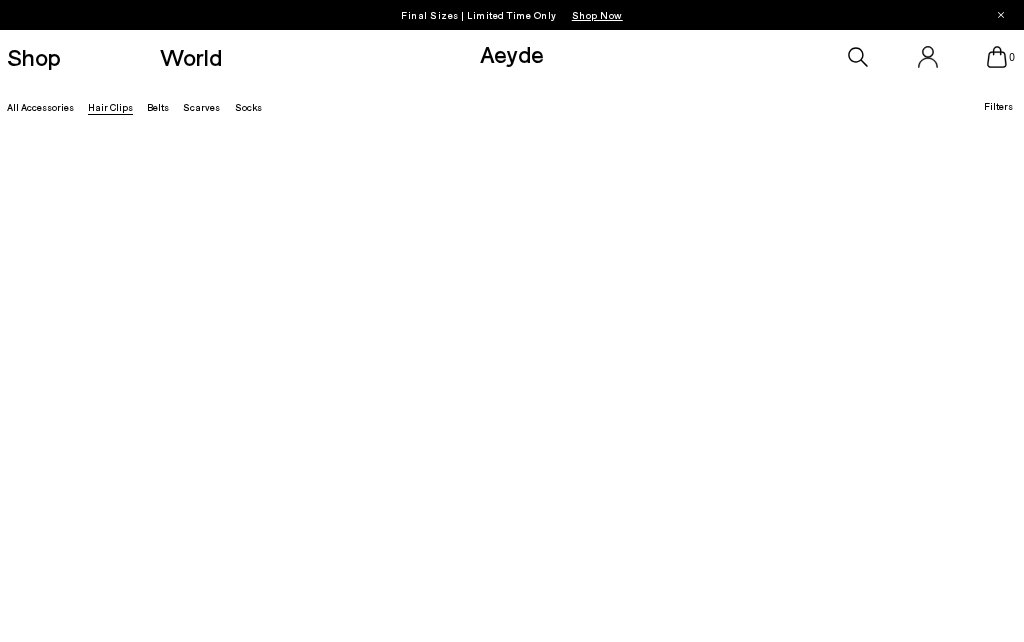 type 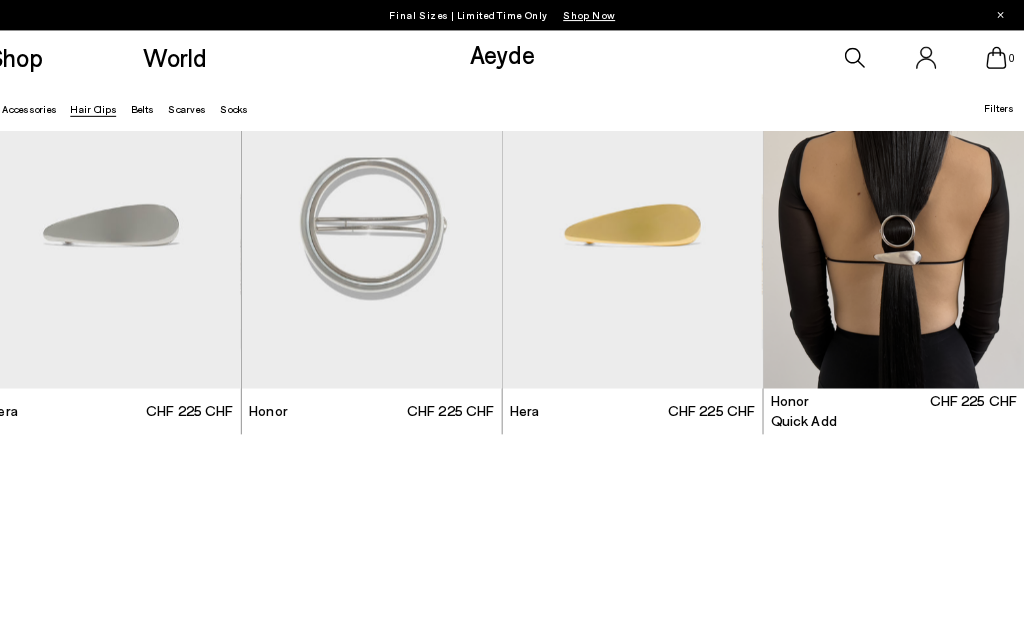 scroll, scrollTop: 0, scrollLeft: 0, axis: both 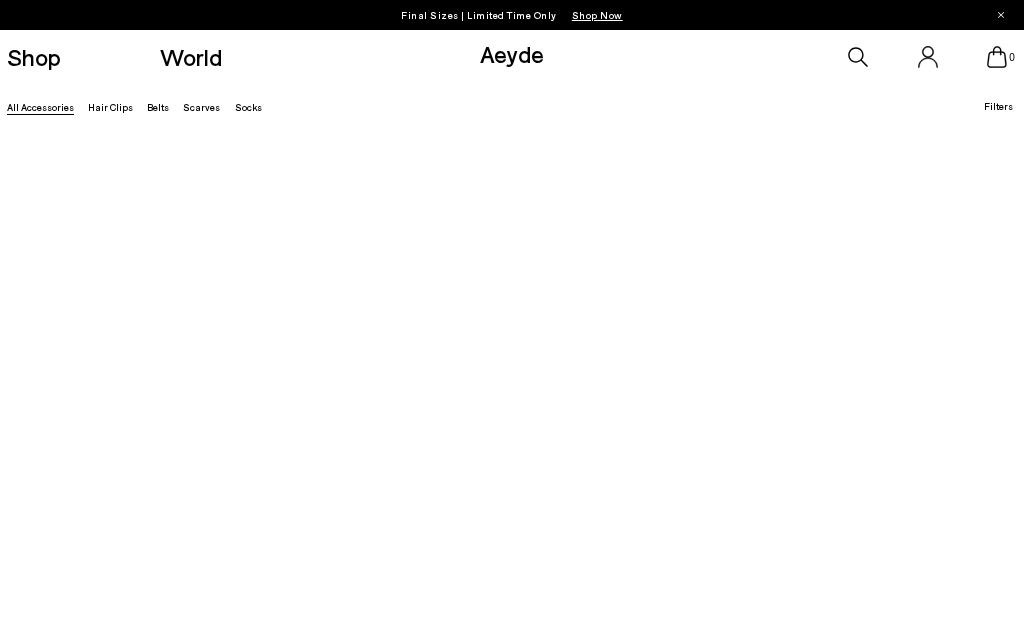 type 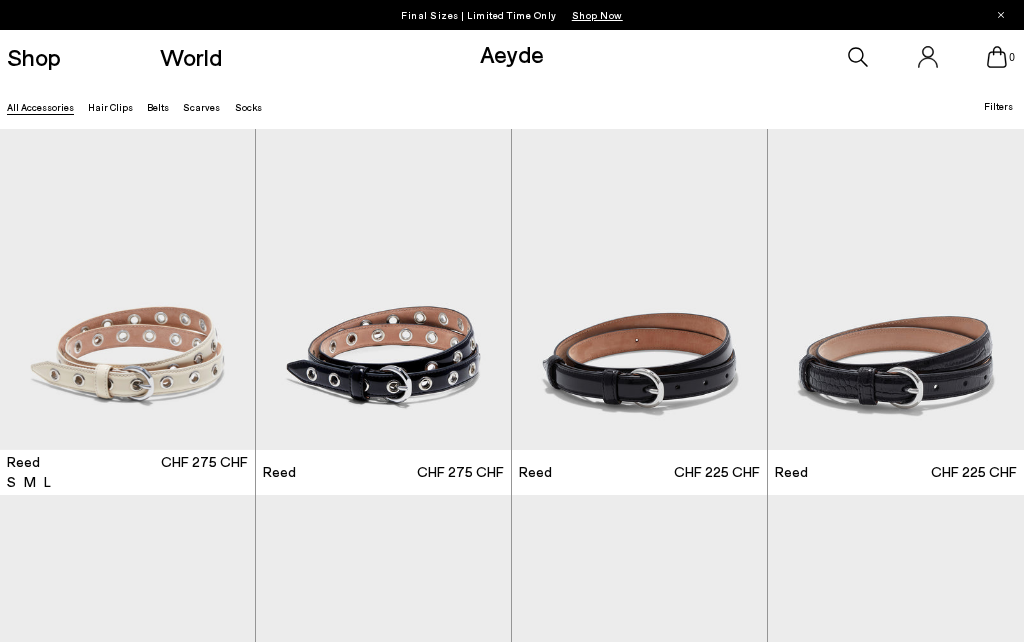 scroll, scrollTop: 222, scrollLeft: 0, axis: vertical 